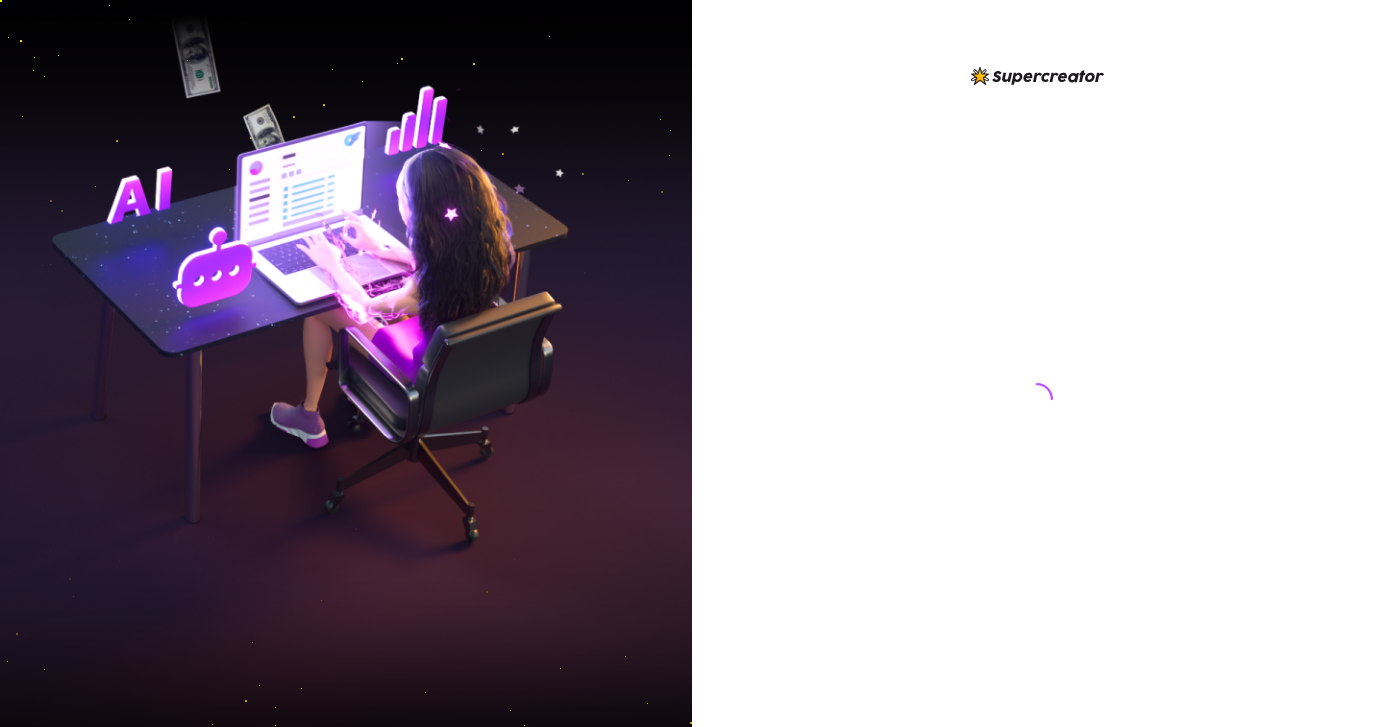 scroll, scrollTop: 0, scrollLeft: 0, axis: both 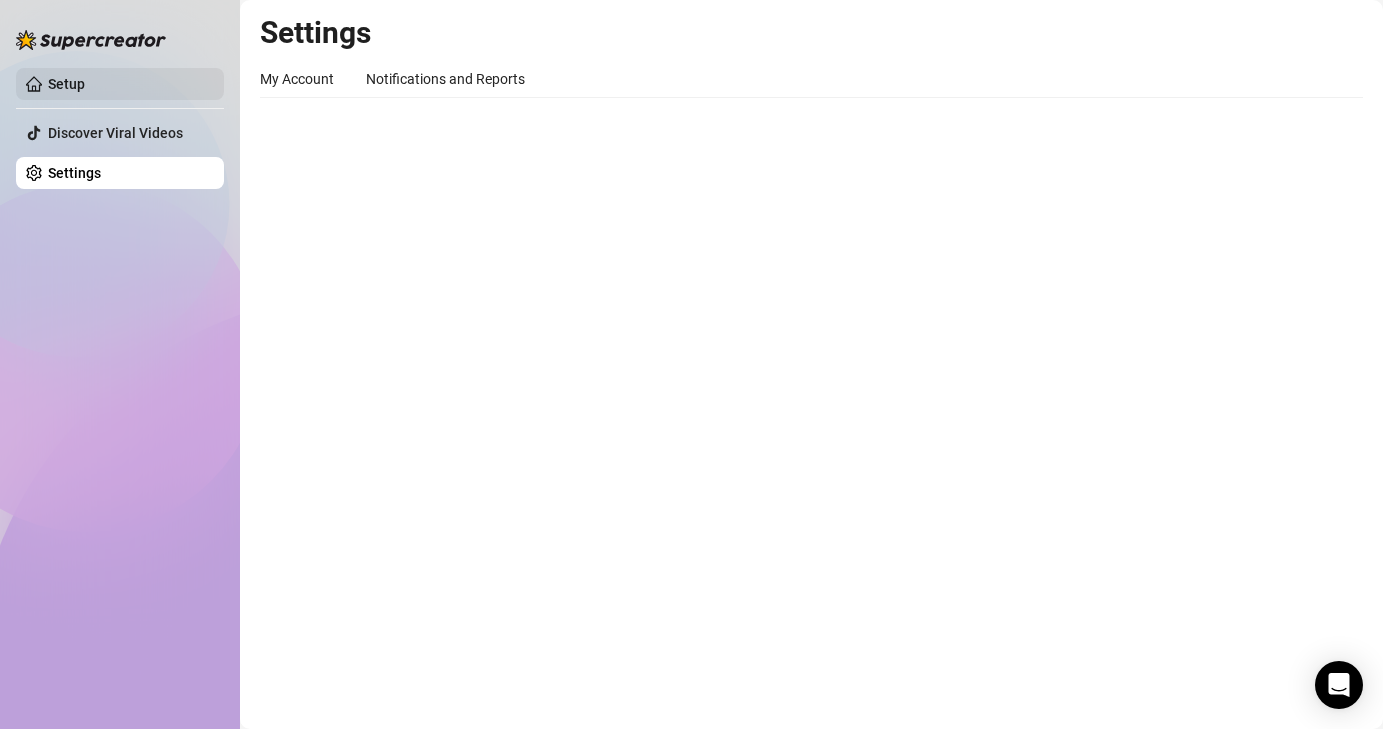 click on "Setup" at bounding box center [66, 84] 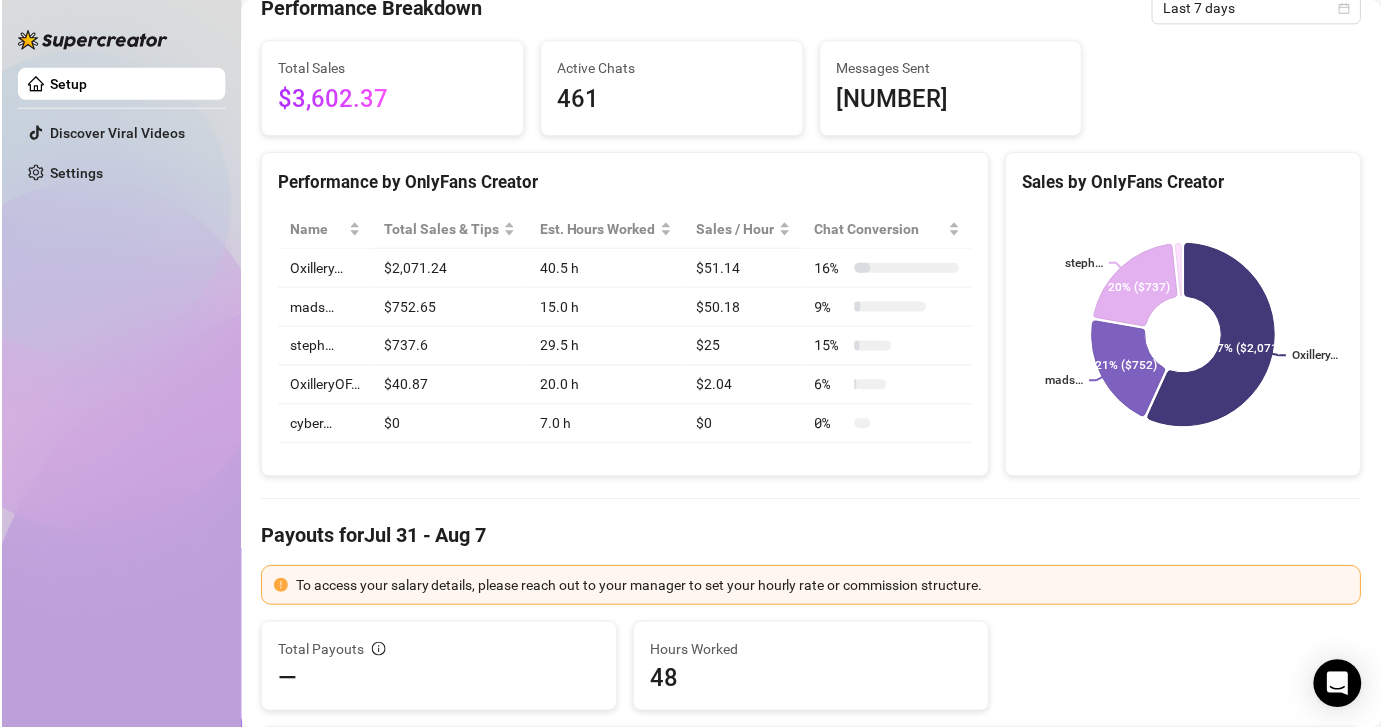 scroll, scrollTop: 0, scrollLeft: 0, axis: both 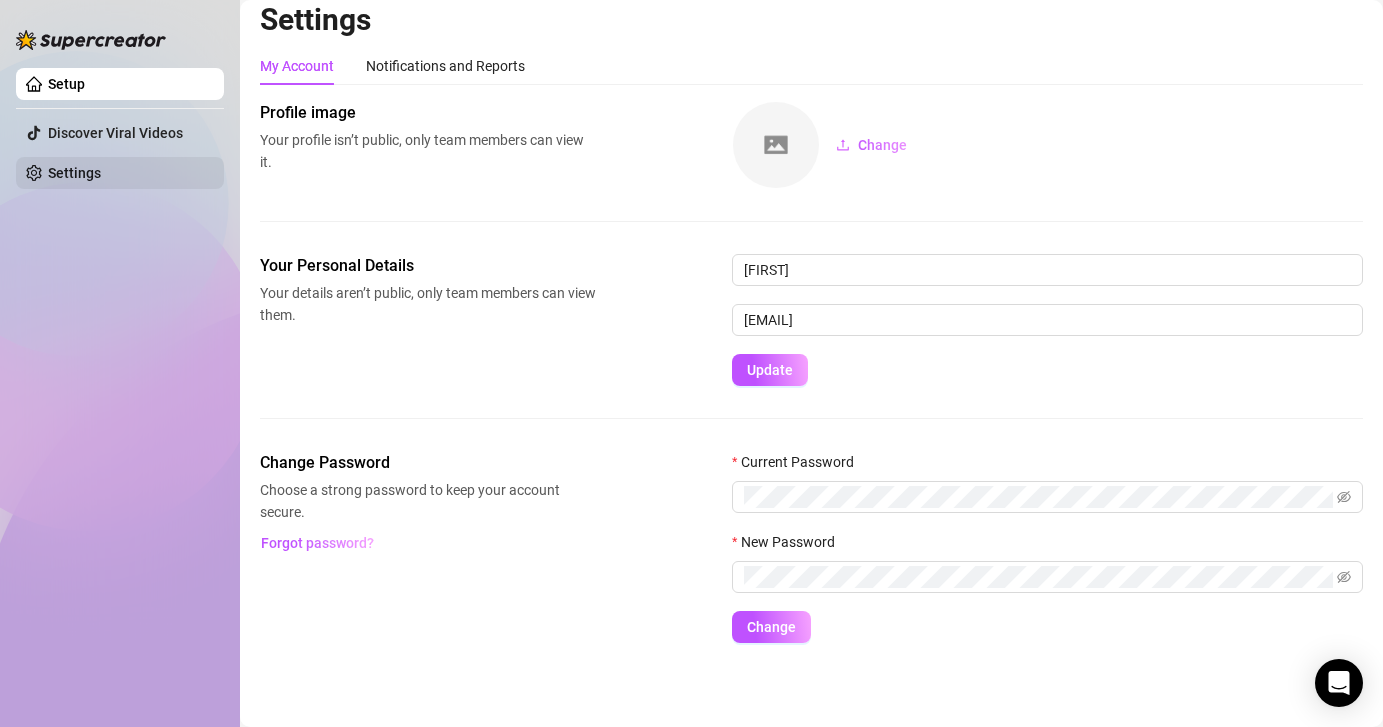 click on "Settings" at bounding box center (74, 173) 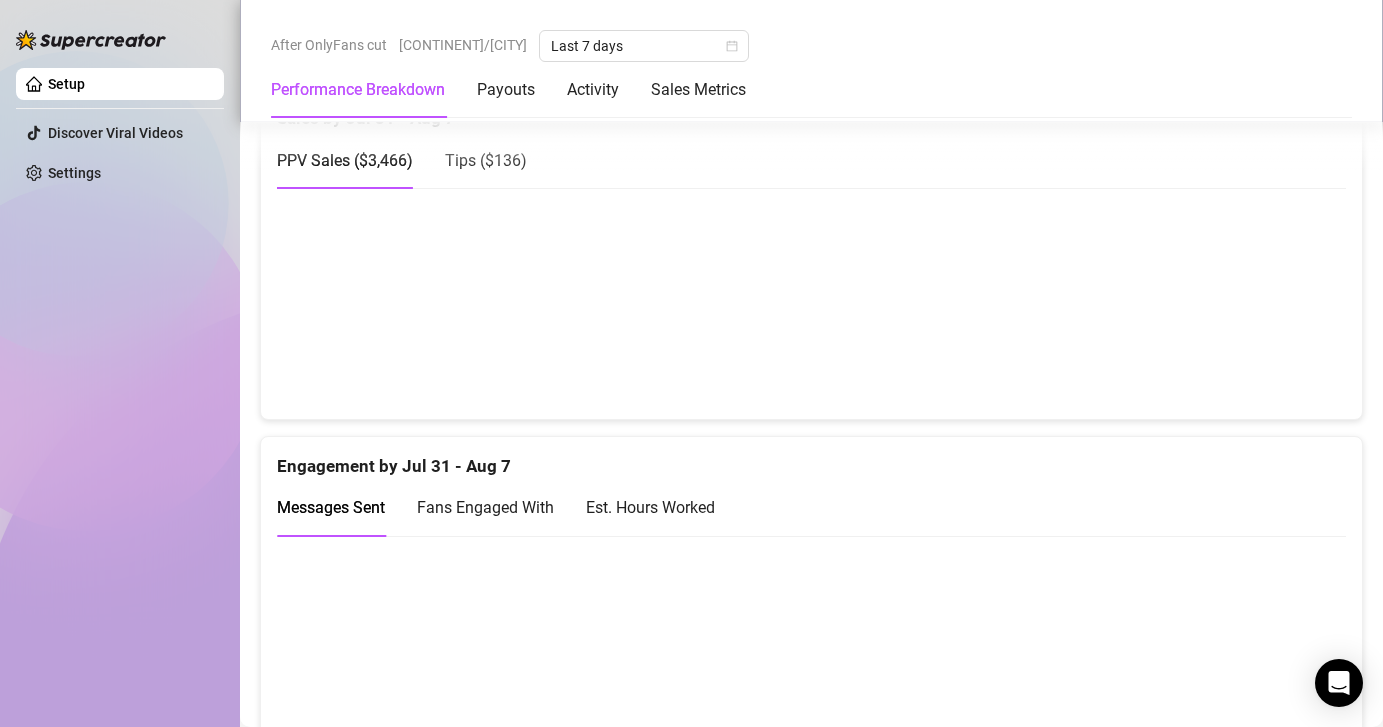 scroll, scrollTop: 1307, scrollLeft: 0, axis: vertical 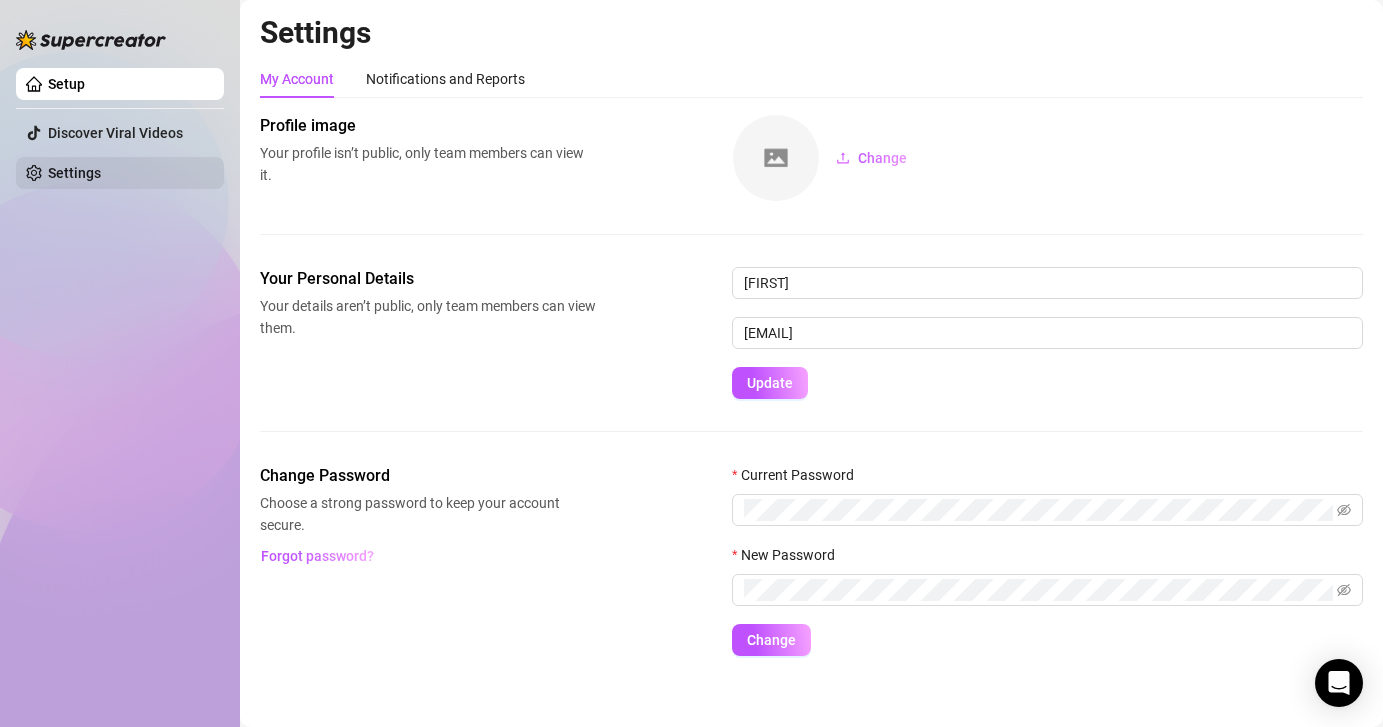click on "Settings" at bounding box center [74, 173] 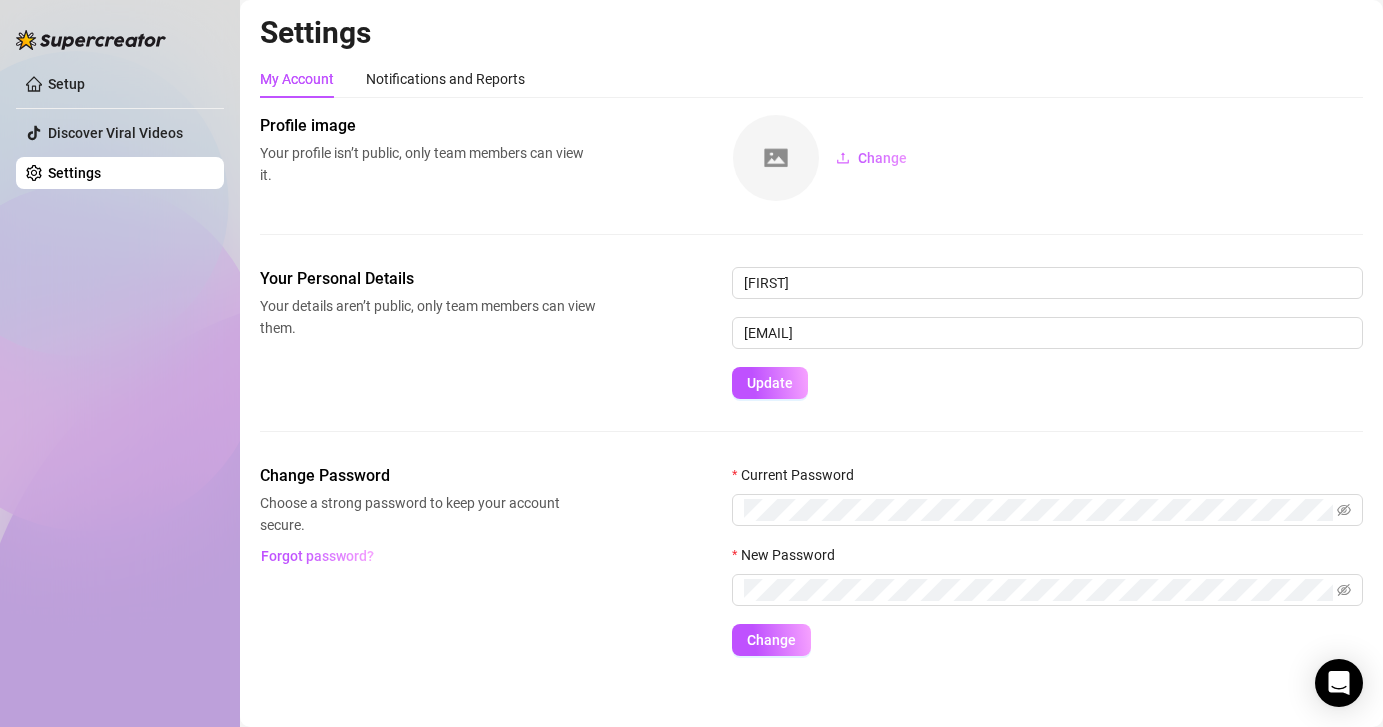 click on "Settings" at bounding box center [74, 173] 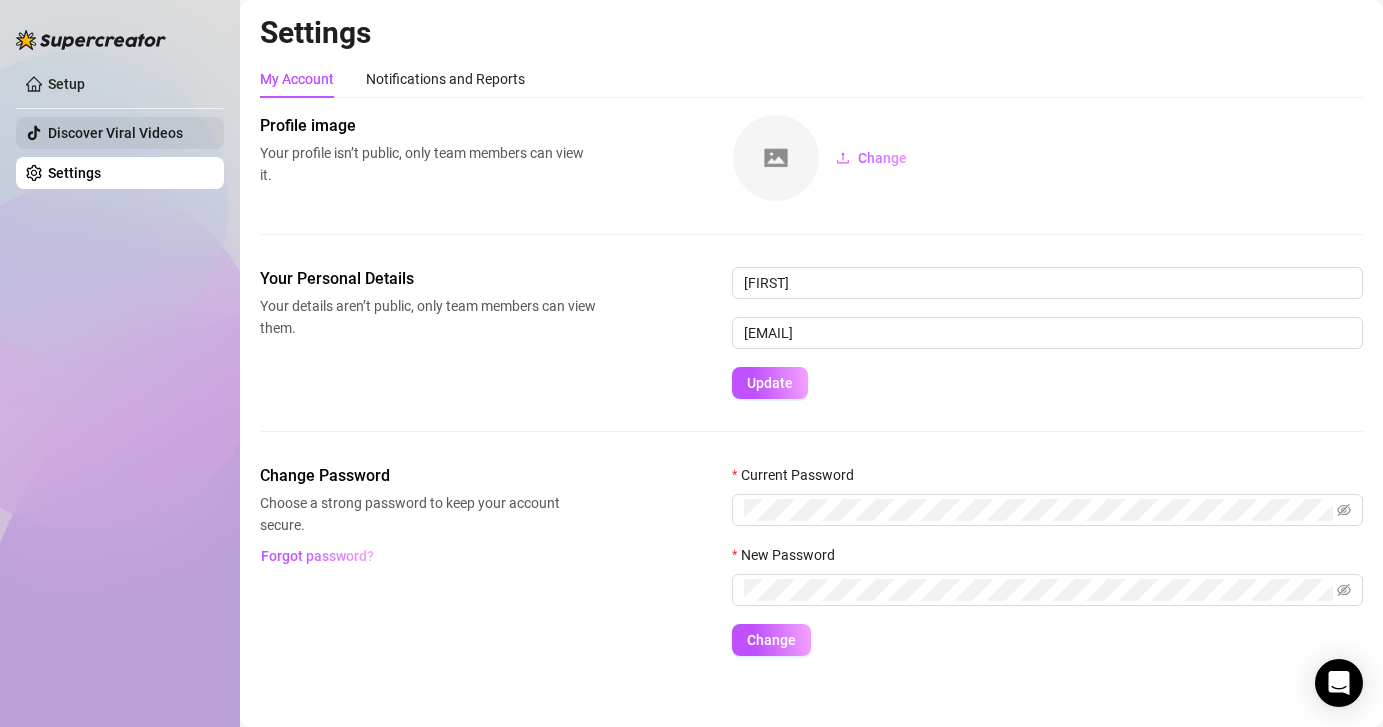 click on "Discover Viral Videos" at bounding box center (115, 133) 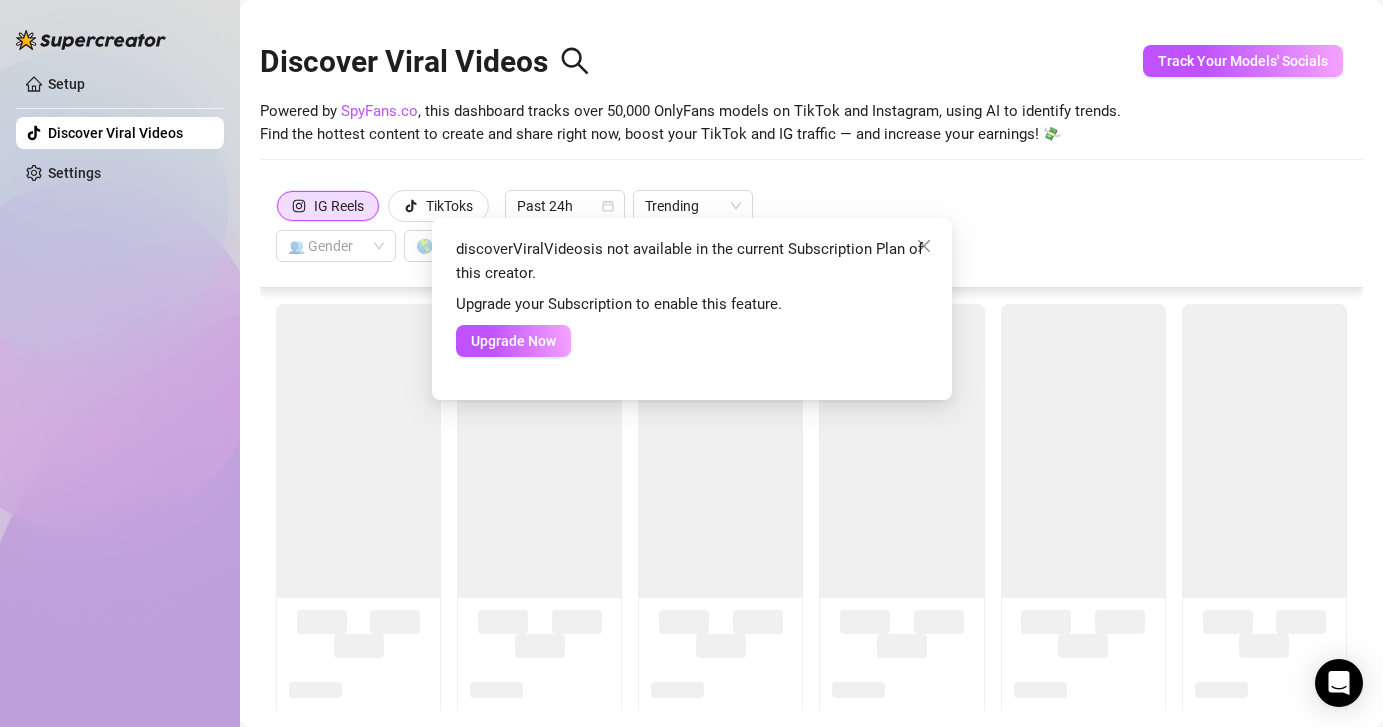 click on "discoverViralVideos  is not available in the current Subscription Plan of this creator. Upgrade your Subscription to enable this feature. Upgrade Now" at bounding box center [691, 363] 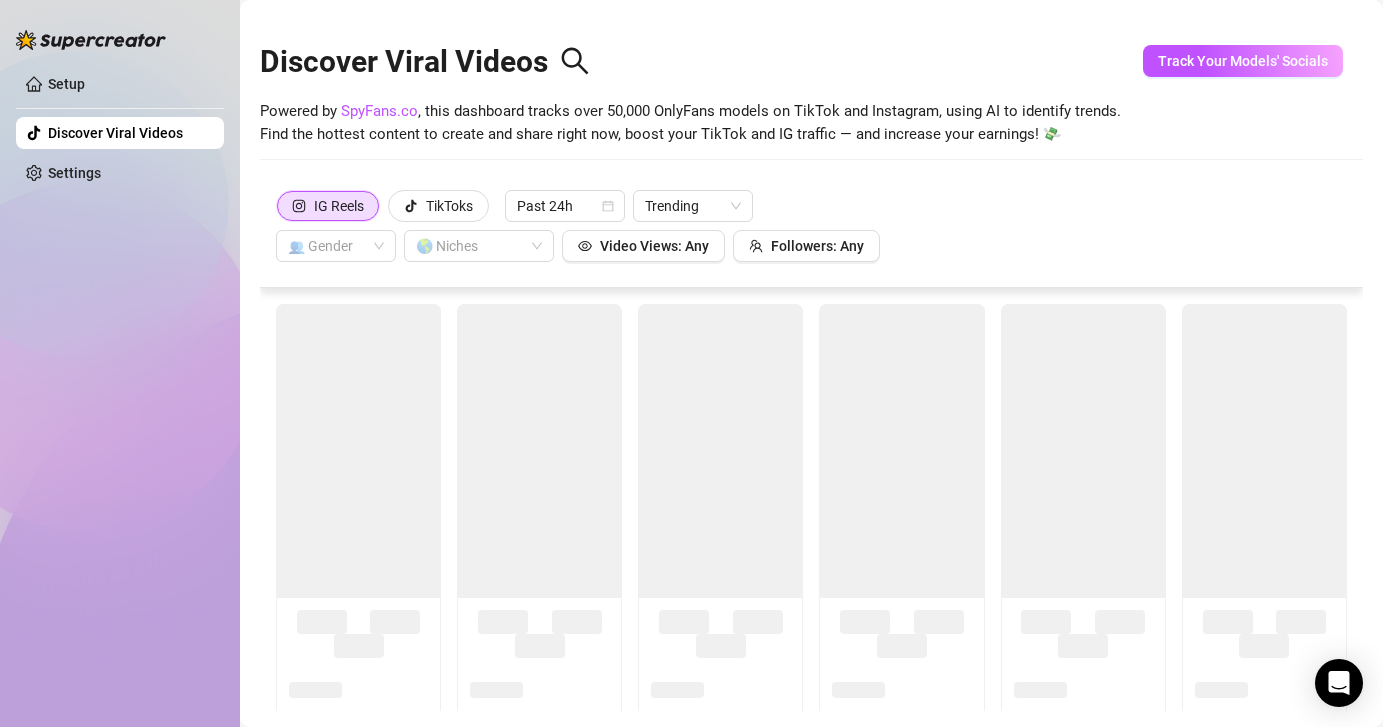 click on "Setup Discover Viral Videos Settings" at bounding box center [120, 128] 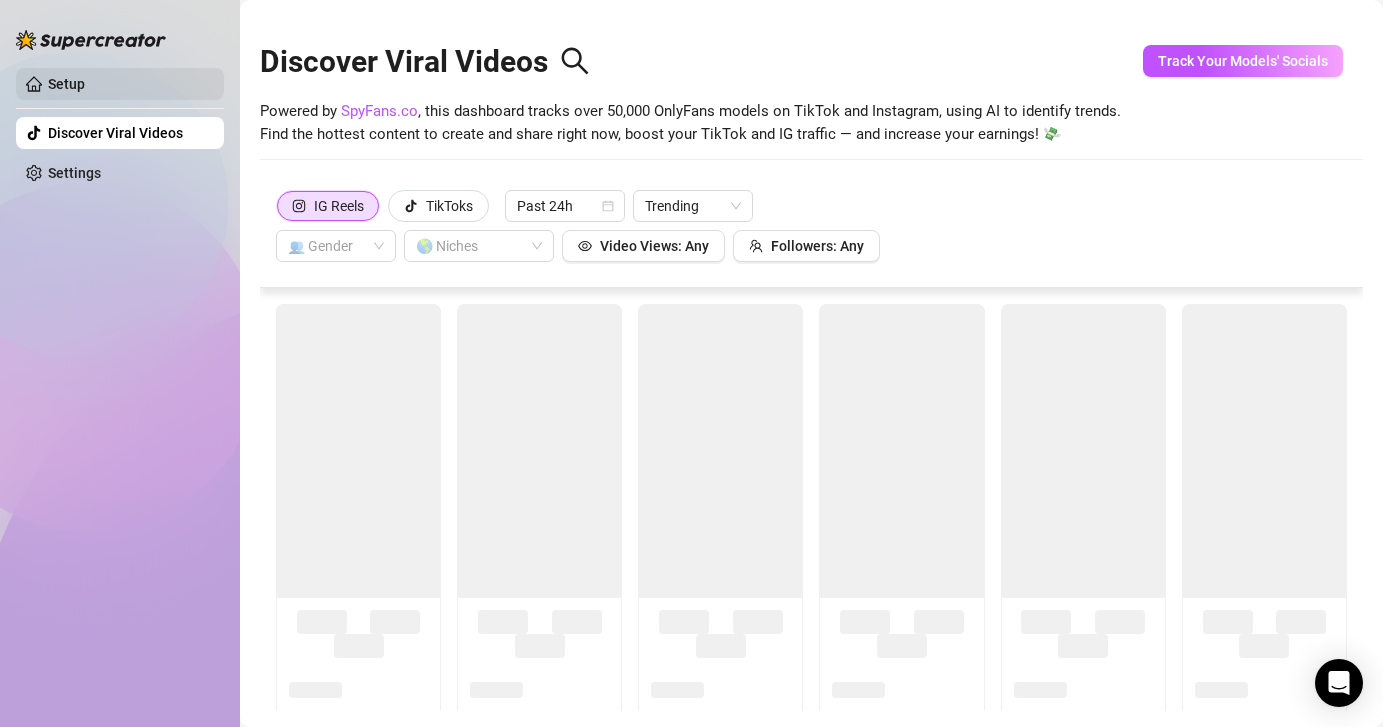 click on "Setup" at bounding box center [66, 84] 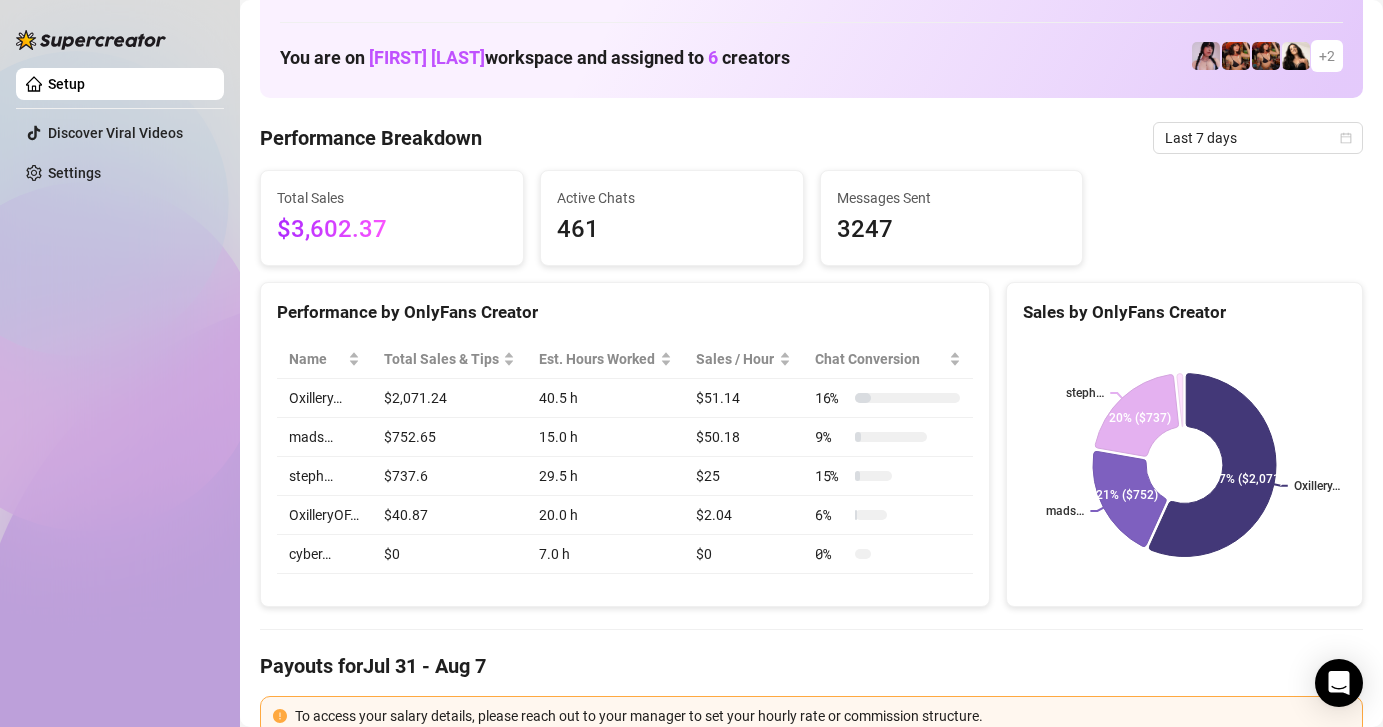 scroll, scrollTop: 0, scrollLeft: 0, axis: both 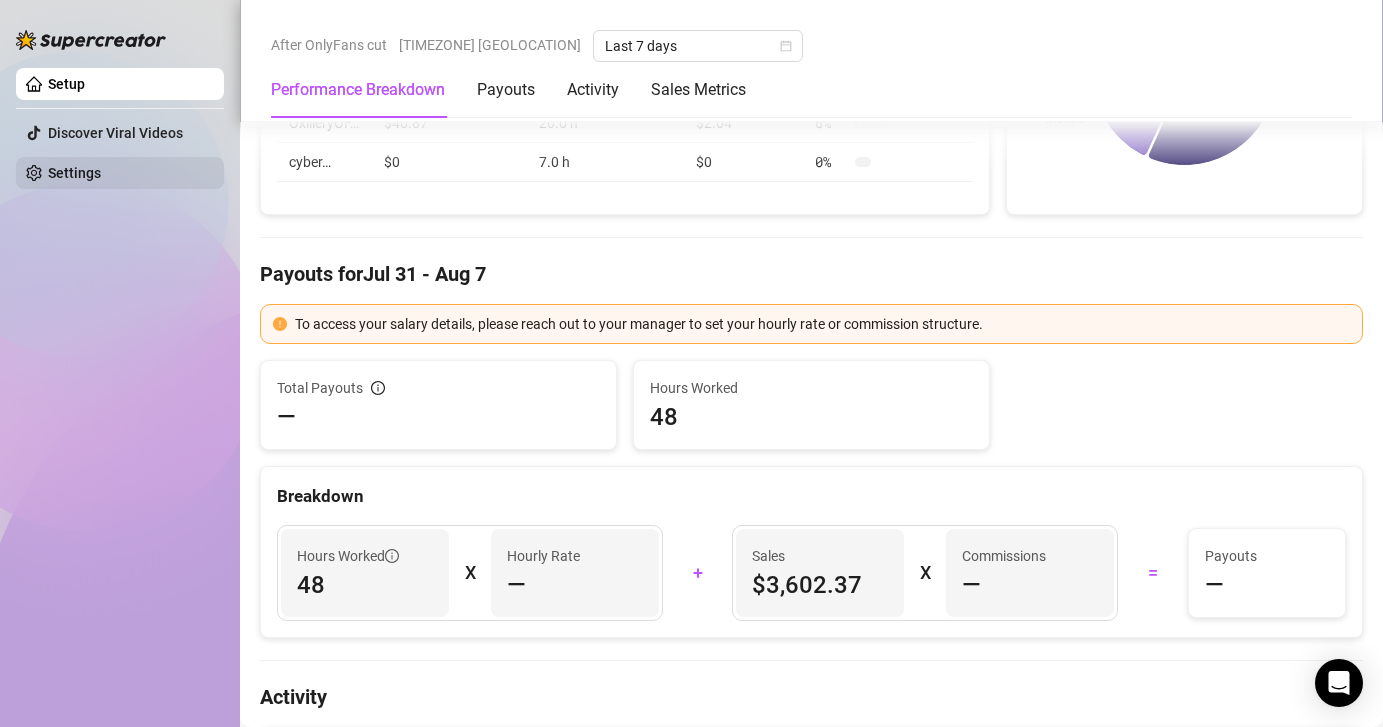 click on "Settings" at bounding box center [74, 173] 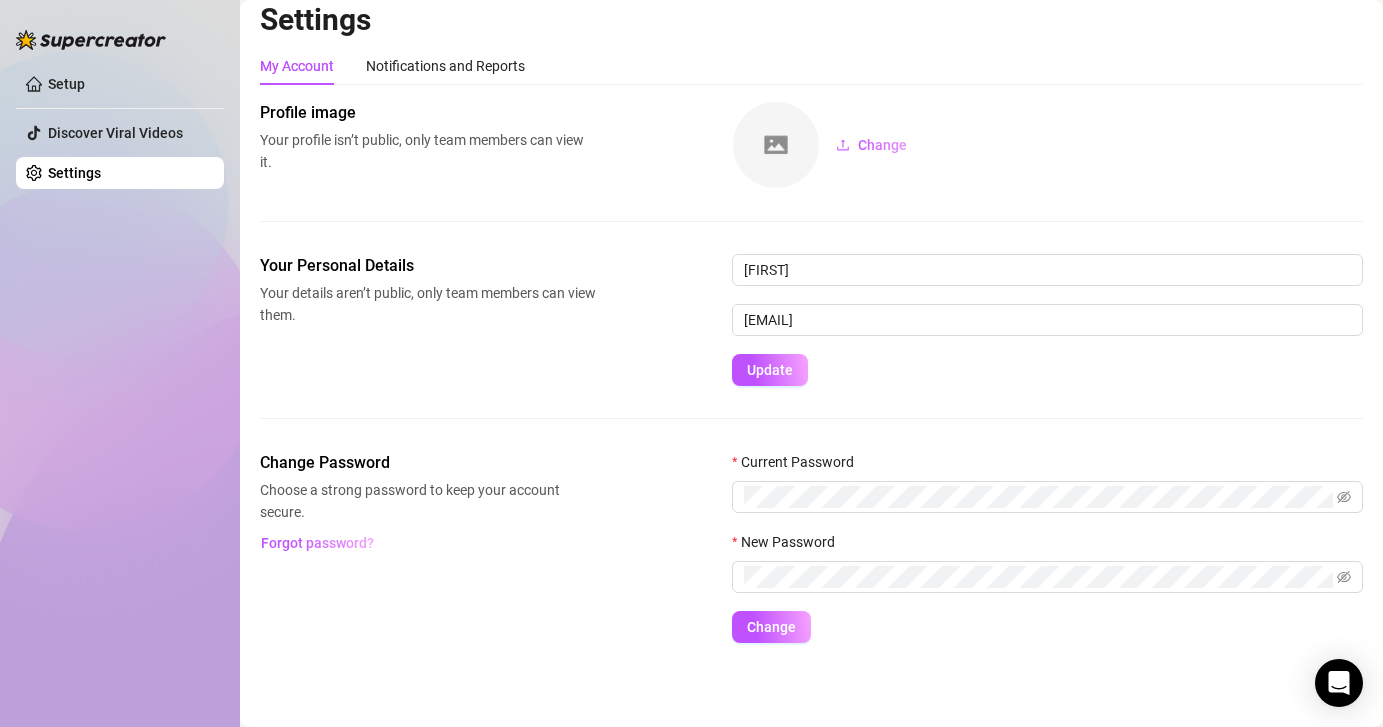 scroll, scrollTop: 14, scrollLeft: 0, axis: vertical 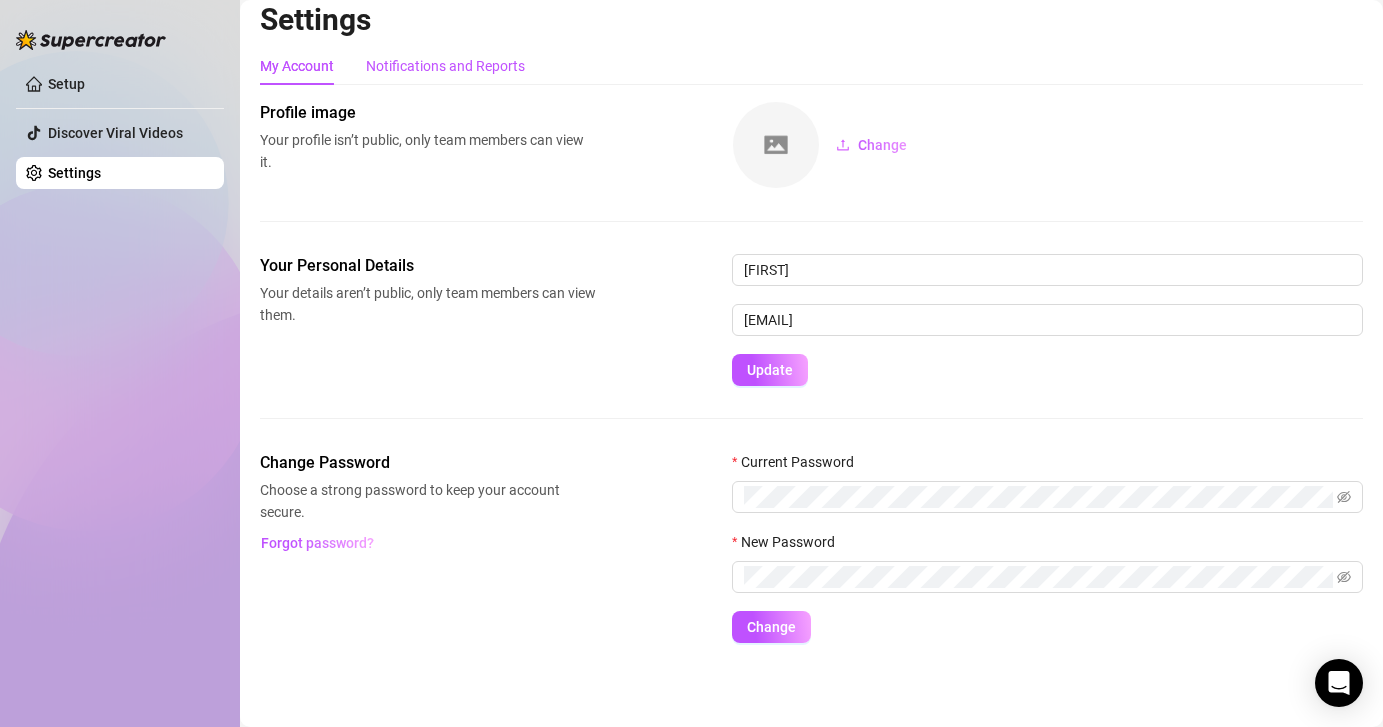 click on "Notifications and Reports" at bounding box center (445, 66) 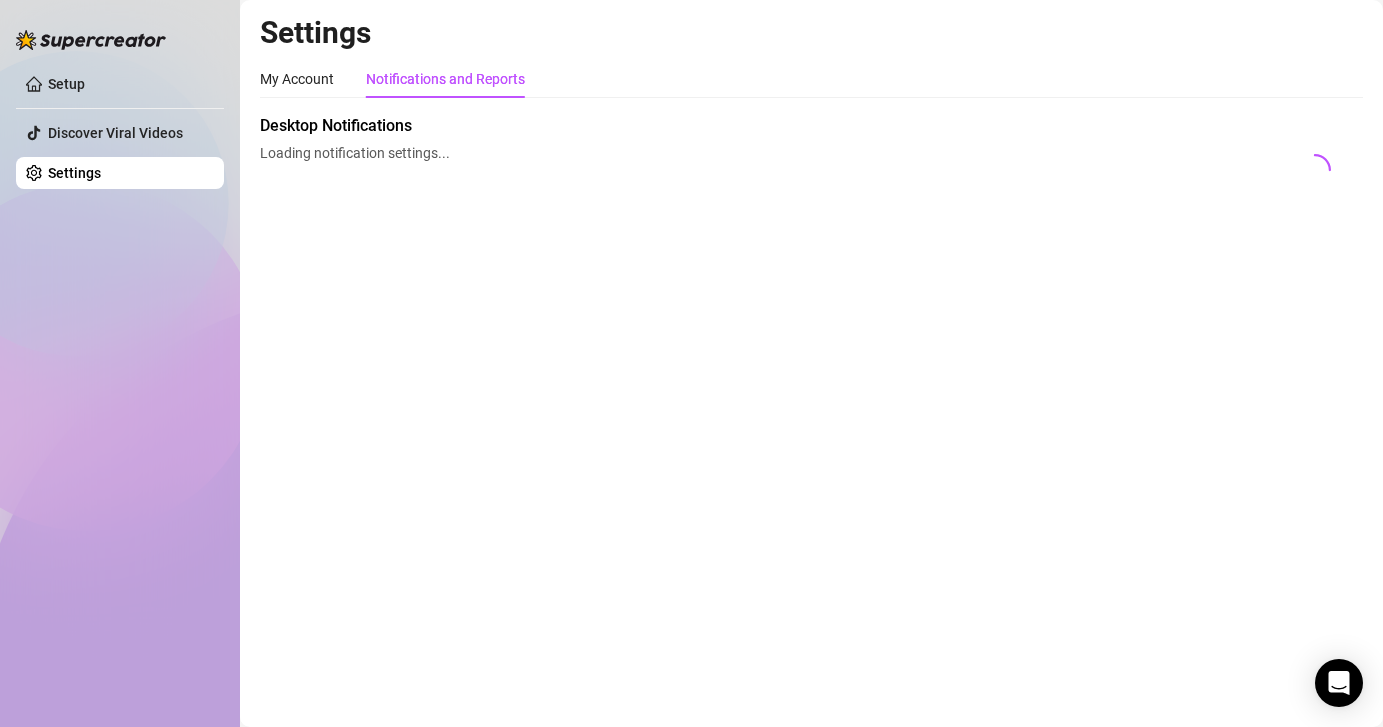 scroll, scrollTop: 0, scrollLeft: 0, axis: both 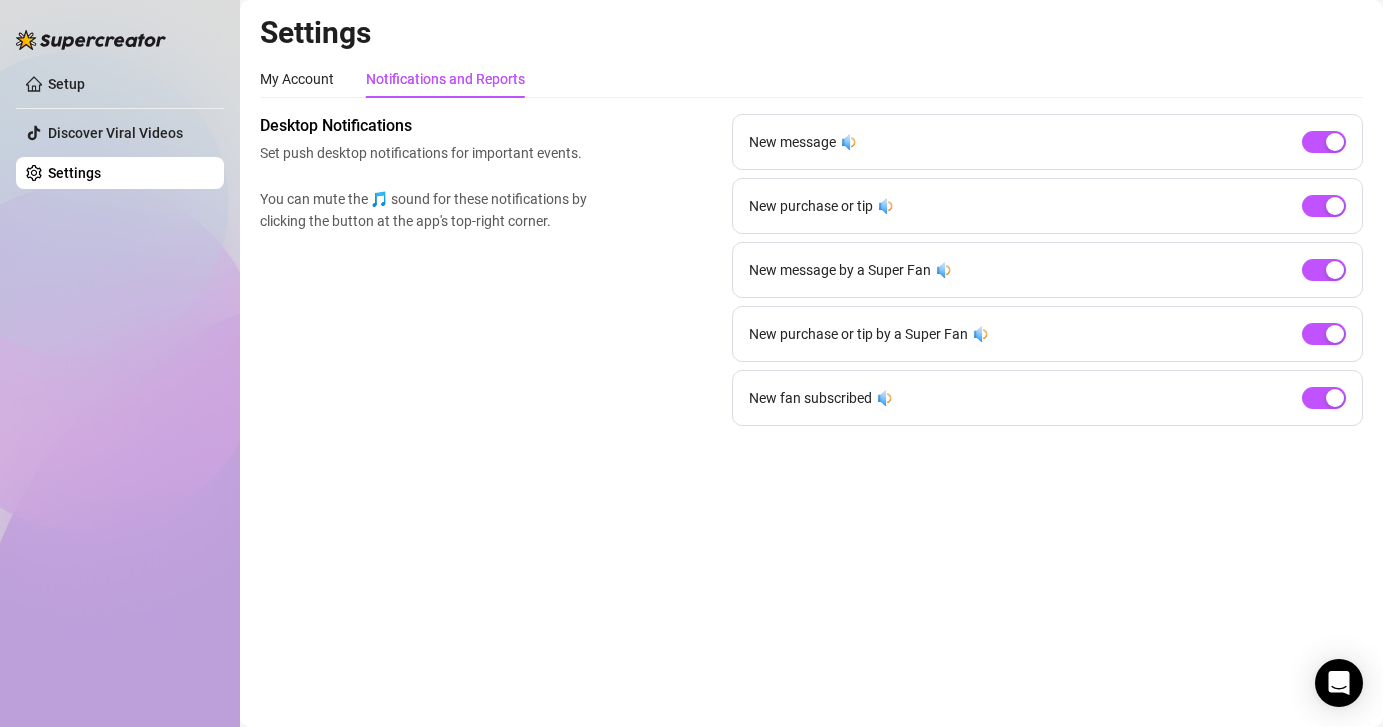 click on "My Account Notifications and Reports" at bounding box center [392, 79] 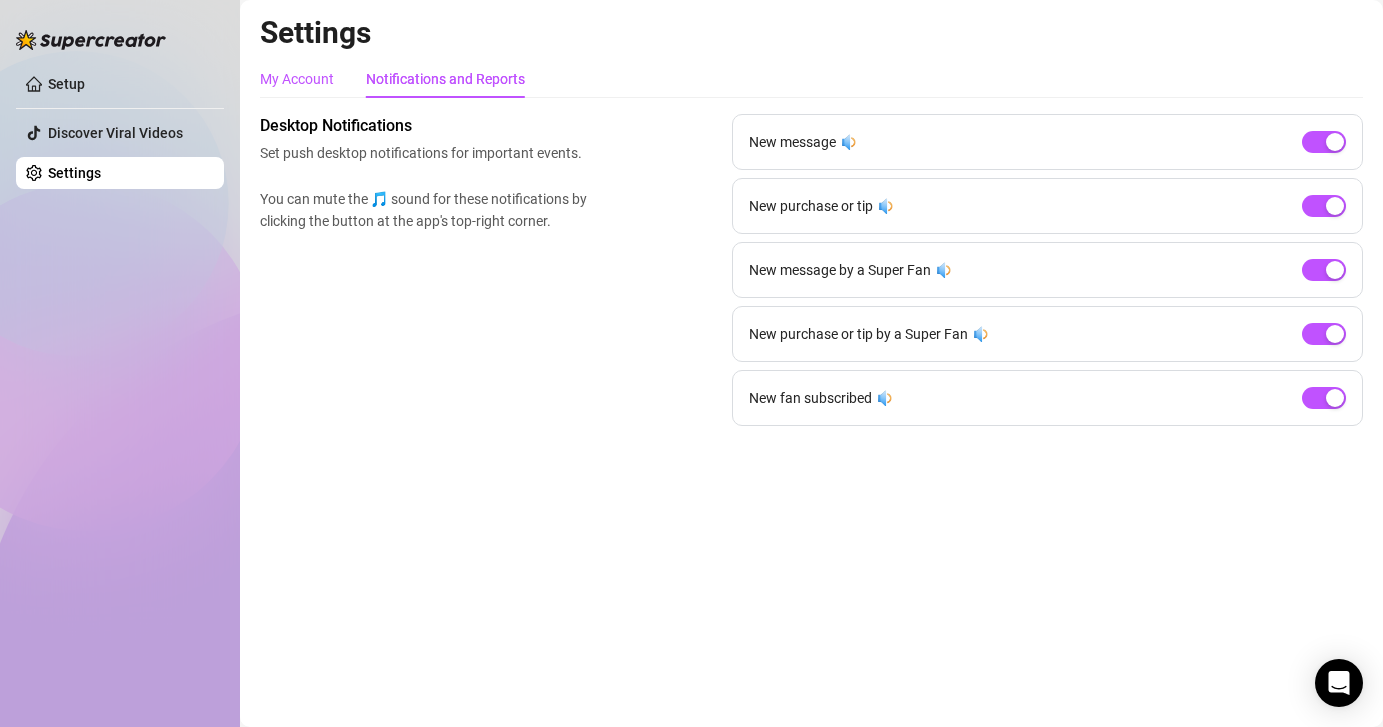 click on "My Account" at bounding box center [297, 79] 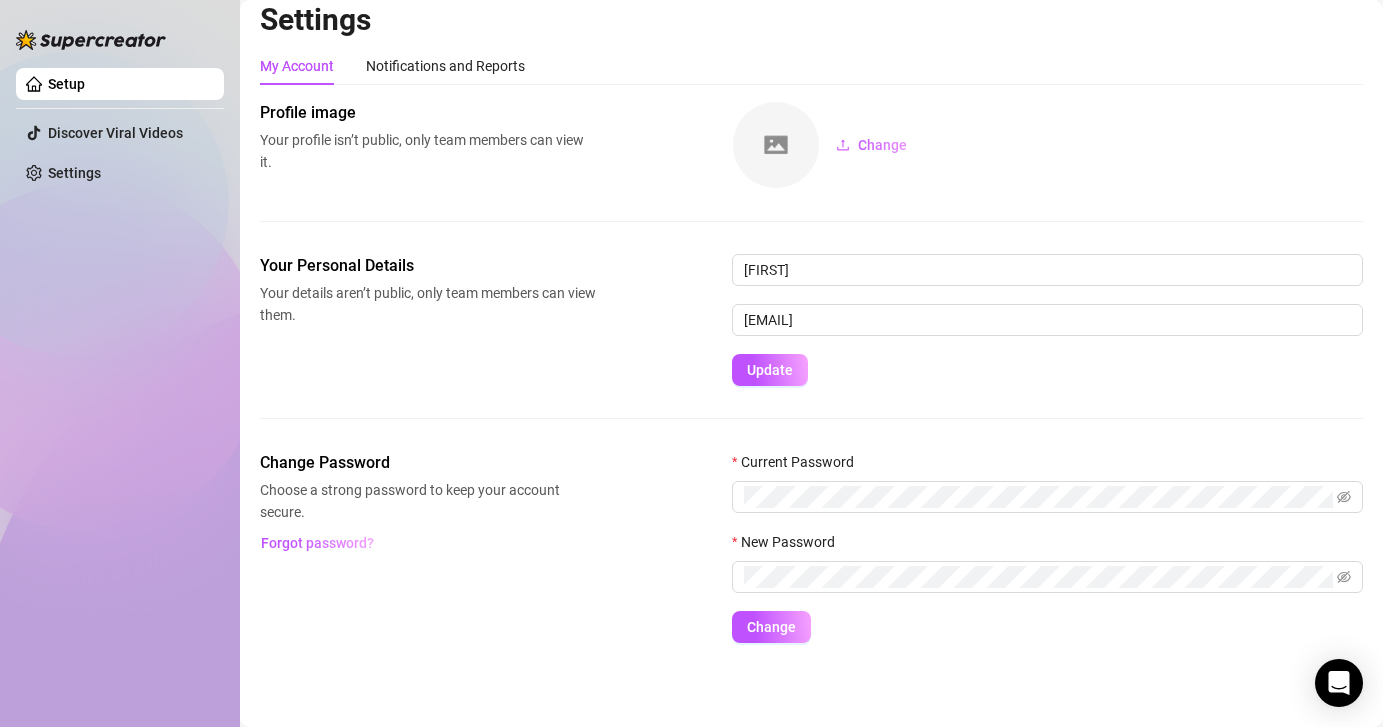 scroll, scrollTop: 0, scrollLeft: 0, axis: both 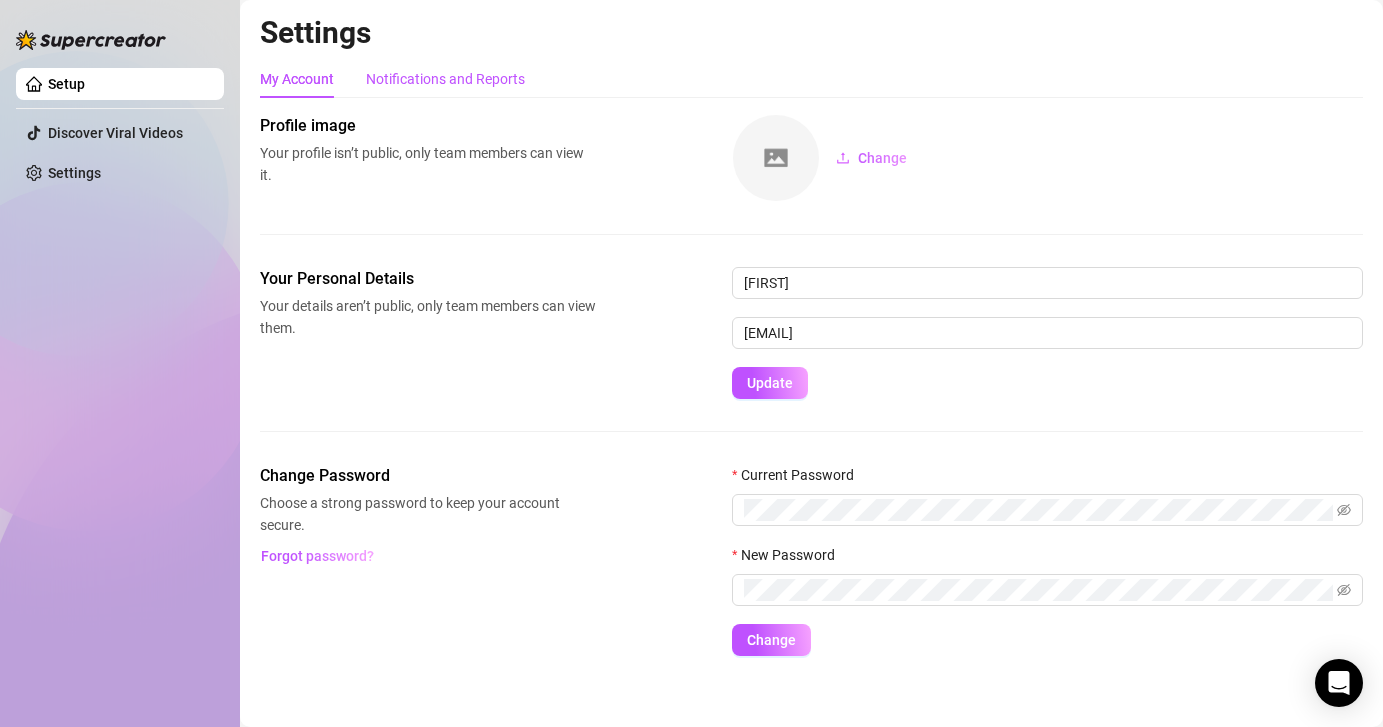 click on "Notifications and Reports" at bounding box center [445, 79] 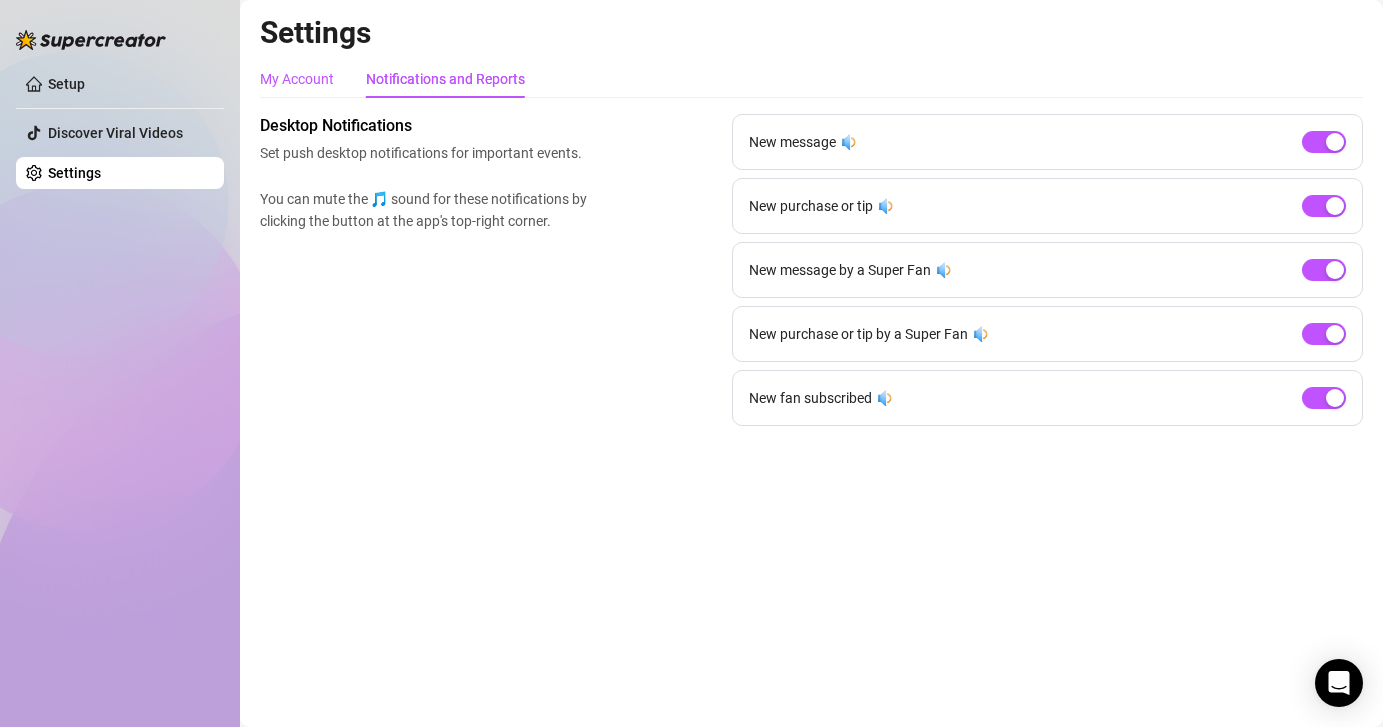 click on "My Account" at bounding box center (297, 79) 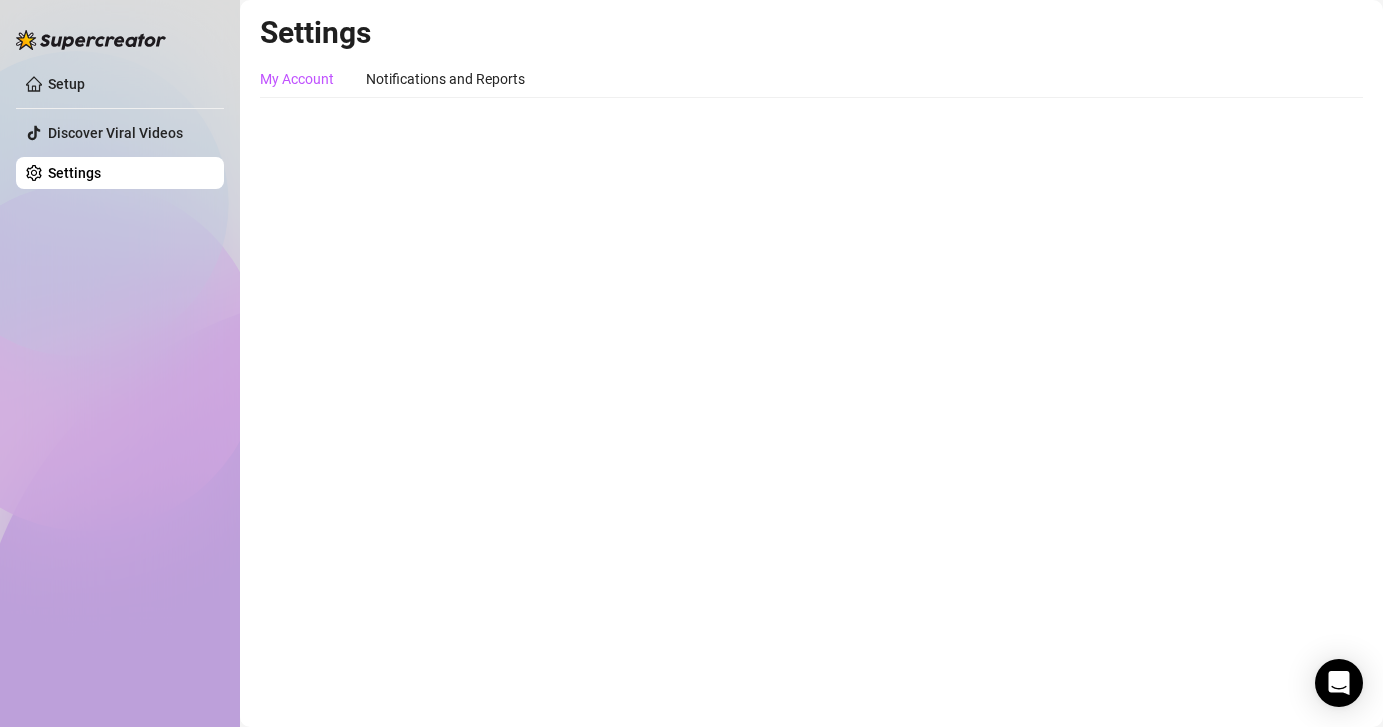click on "My Account" at bounding box center [297, 79] 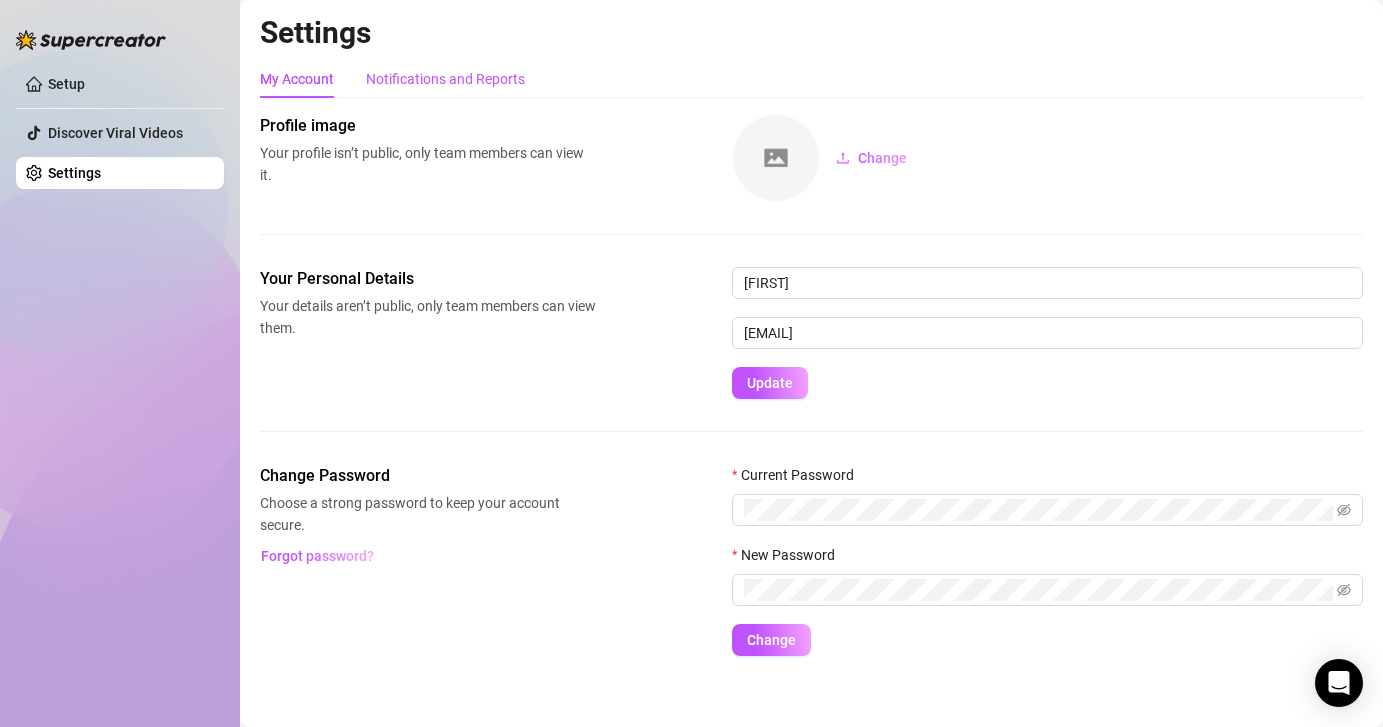click on "Notifications and Reports" at bounding box center (445, 79) 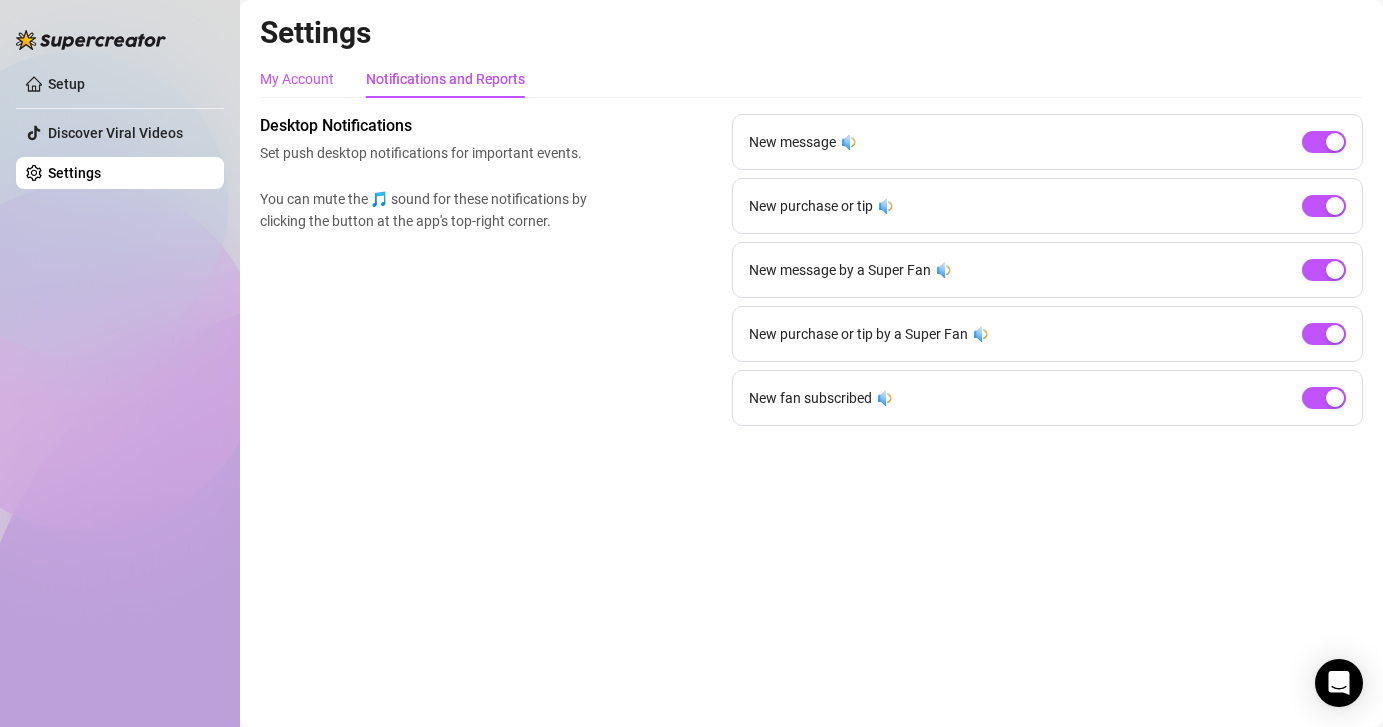 click on "My Account" at bounding box center (297, 79) 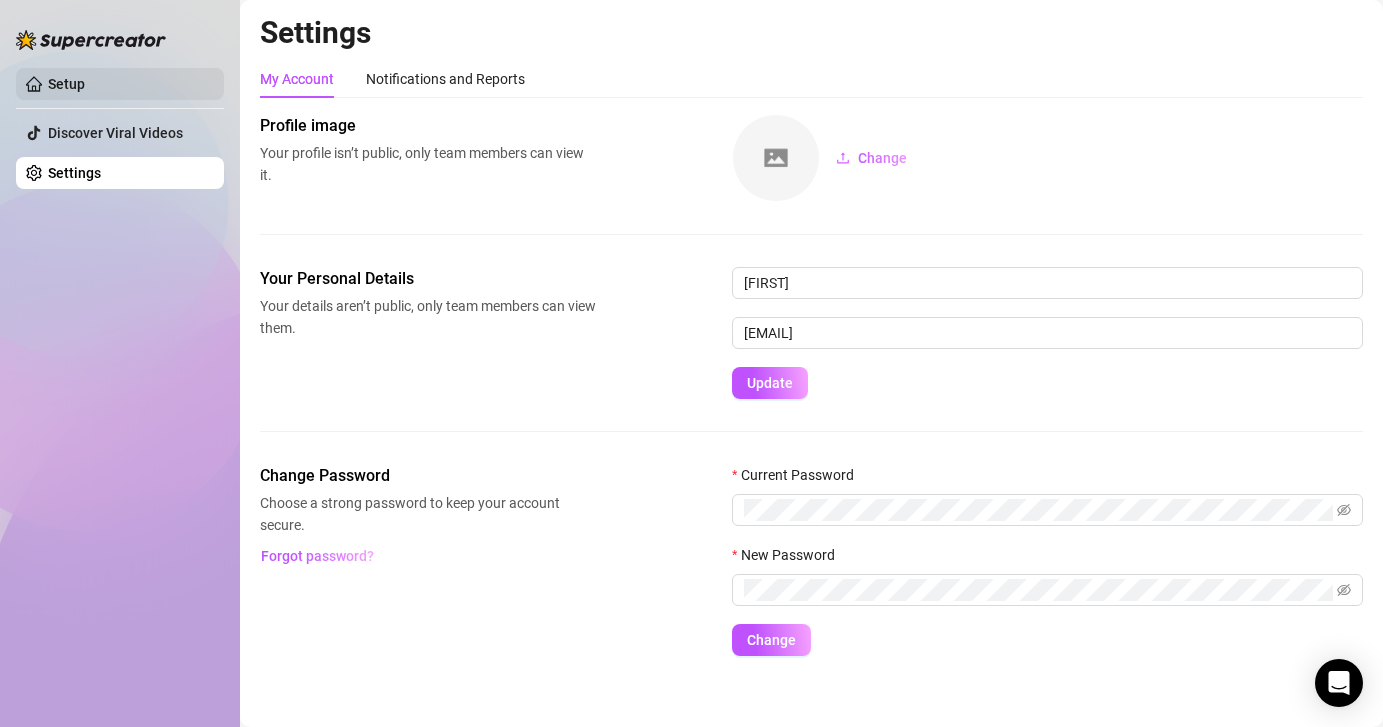 click on "Setup" at bounding box center (66, 84) 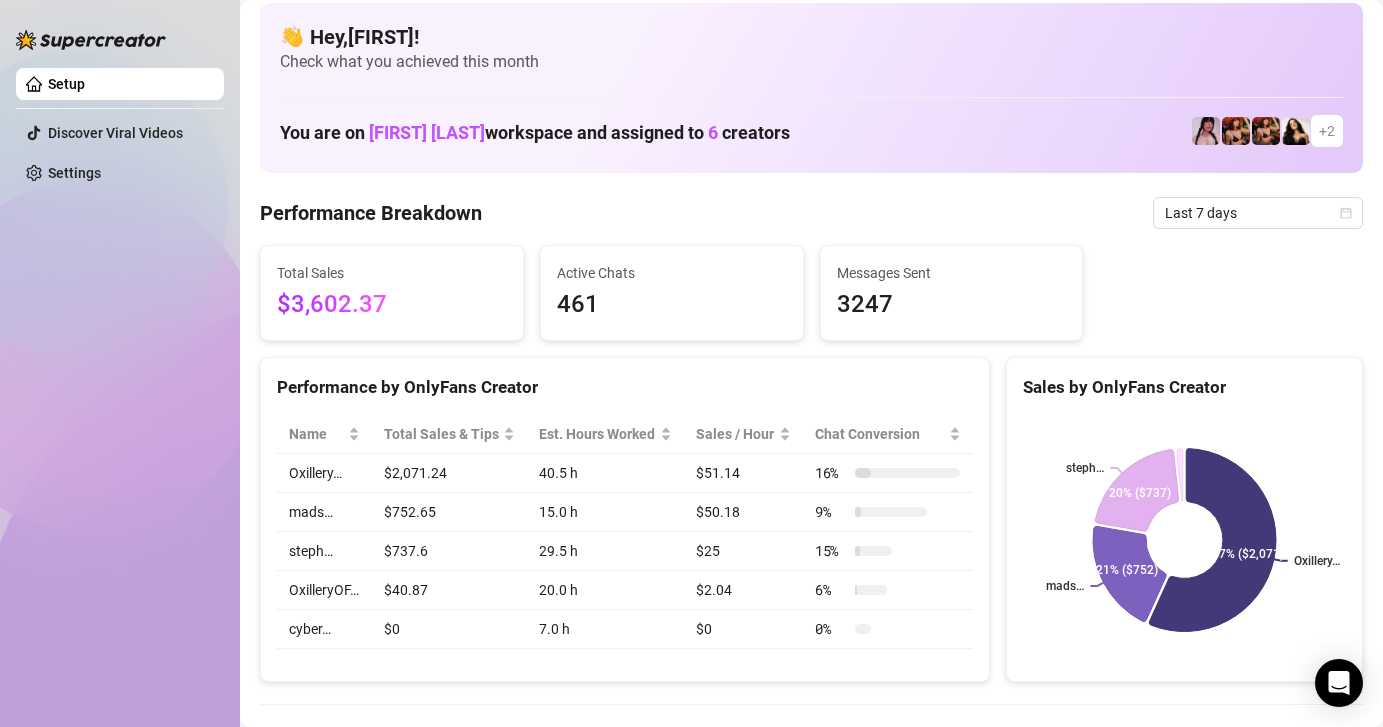 scroll, scrollTop: 0, scrollLeft: 0, axis: both 